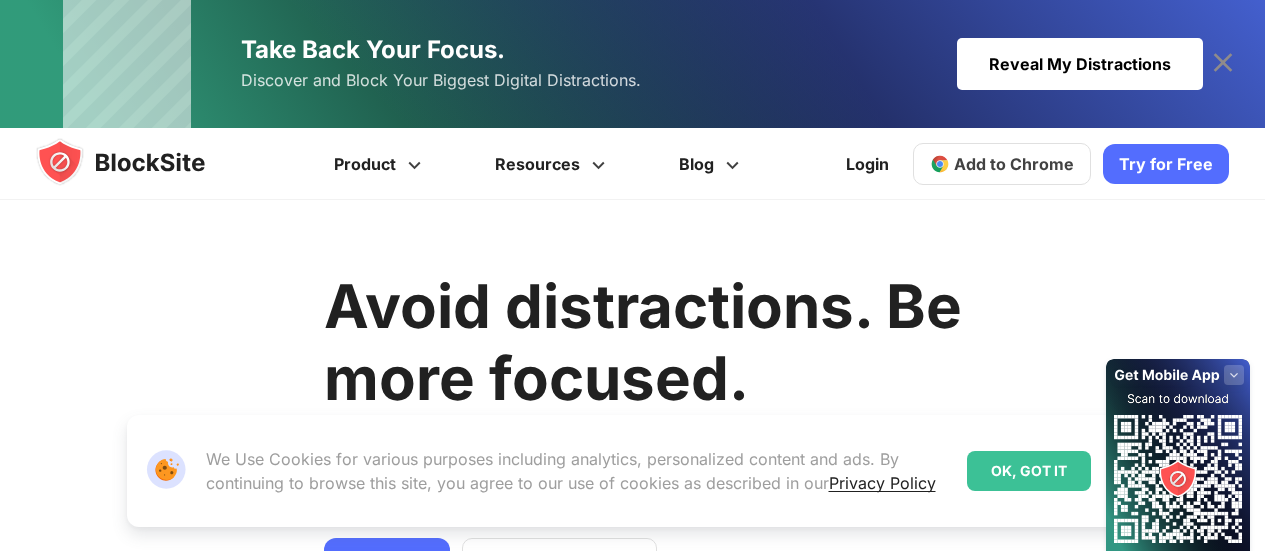 scroll, scrollTop: 0, scrollLeft: 0, axis: both 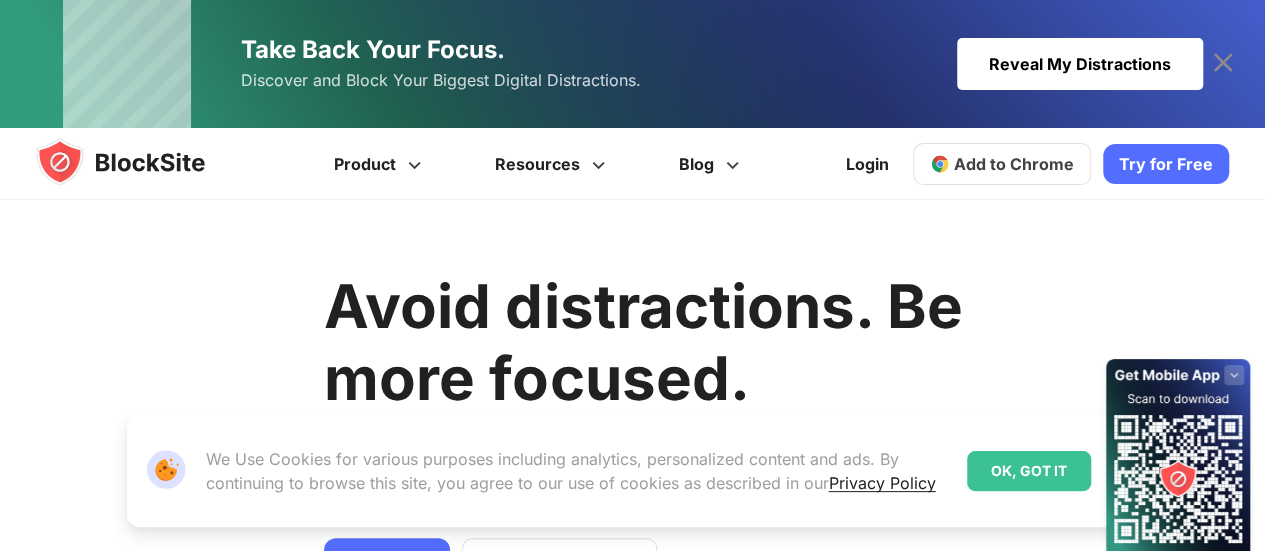 drag, startPoint x: 0, startPoint y: 0, endPoint x: 1142, endPoint y: 163, distance: 1153.574 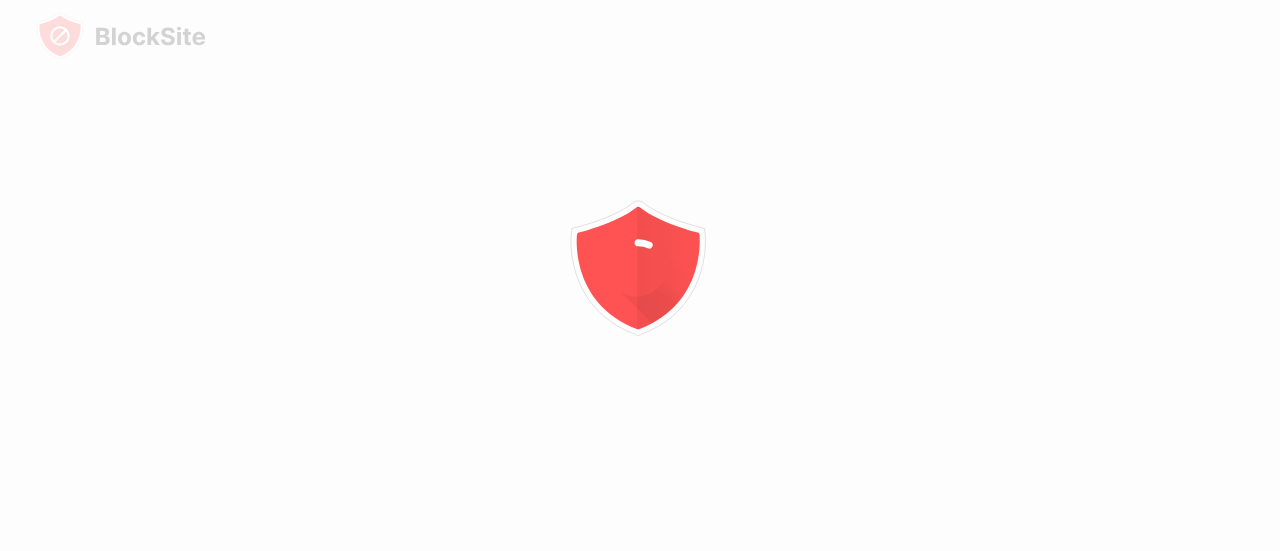 scroll, scrollTop: 0, scrollLeft: 0, axis: both 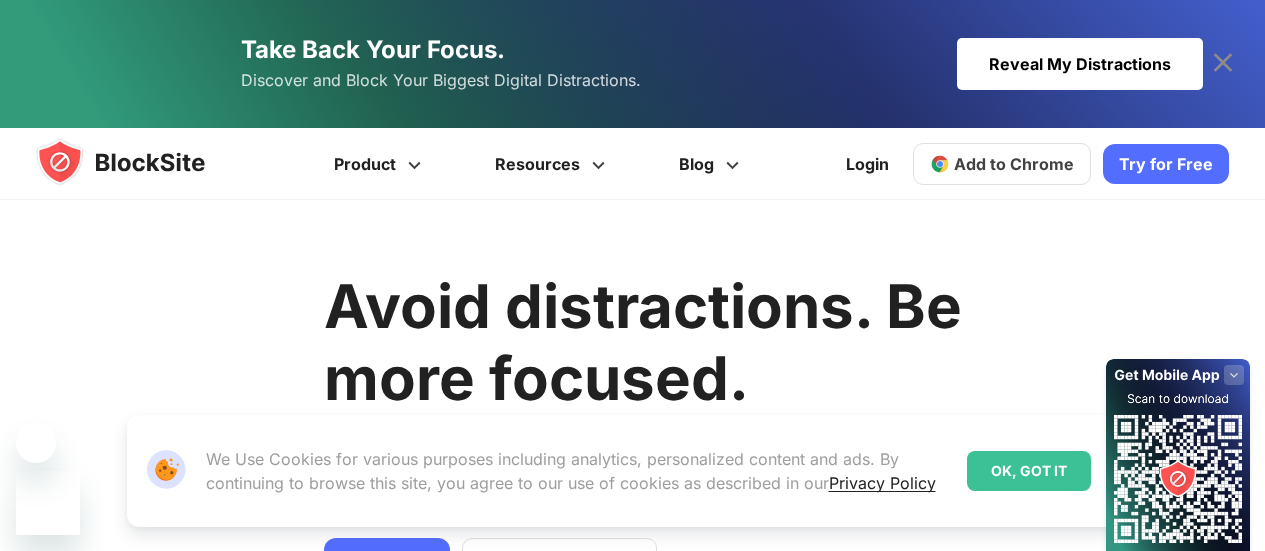 click on "Take Back Your Focus.
Discover and Block Your Biggest Digital Distractions.
Reveal My Distractions
Reveal My Distractions" at bounding box center (633, 64) 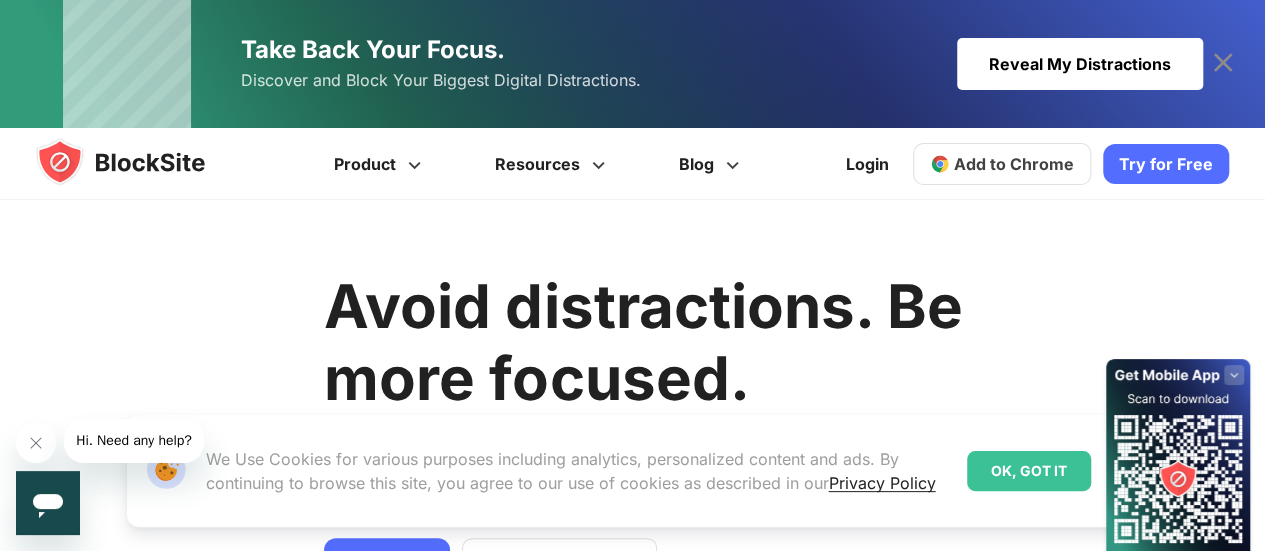 scroll, scrollTop: 0, scrollLeft: 0, axis: both 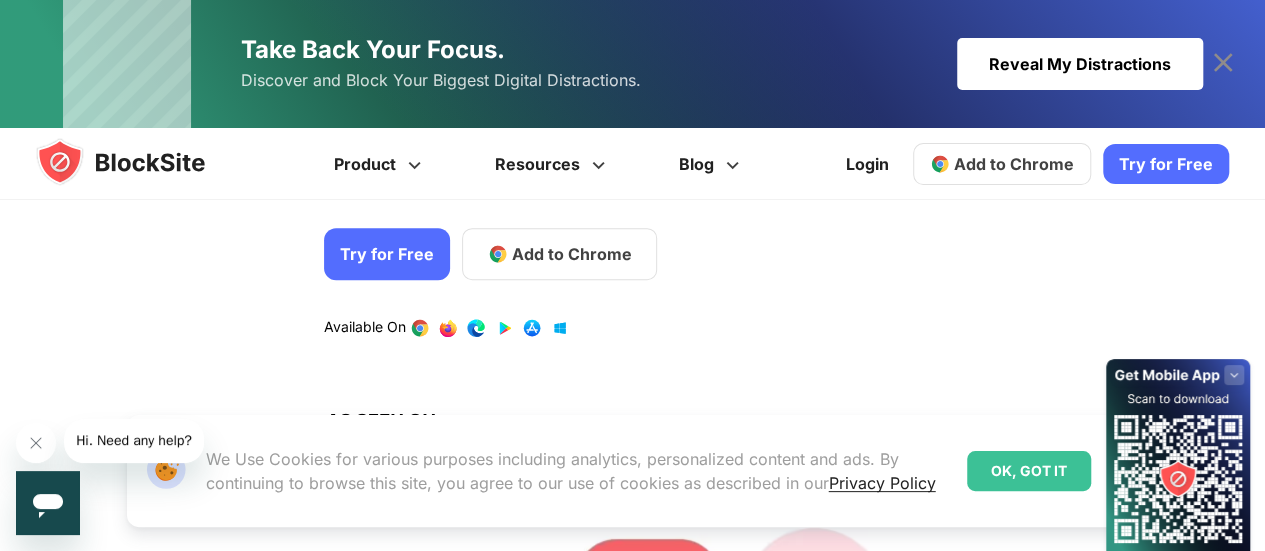 click on "Add to Chrome" at bounding box center (572, 254) 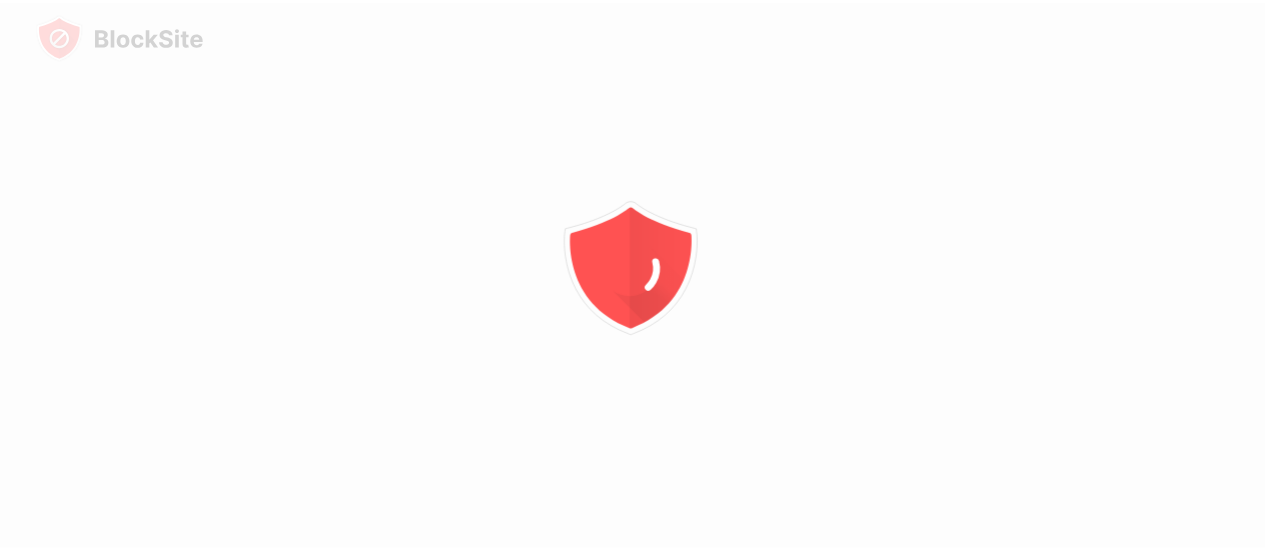 scroll, scrollTop: 0, scrollLeft: 0, axis: both 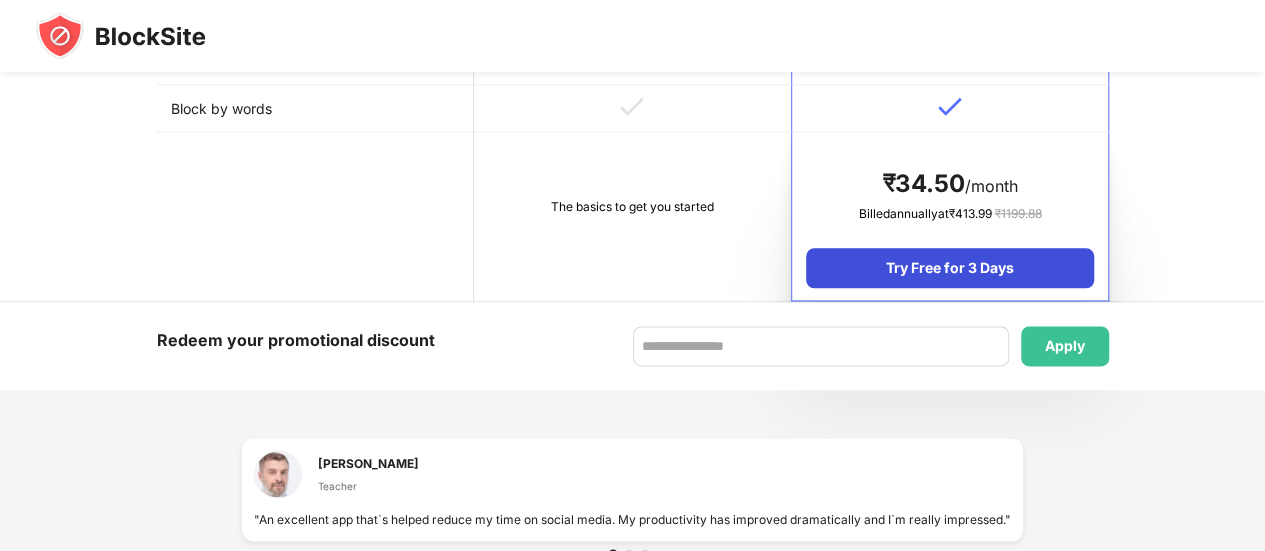 drag, startPoint x: 908, startPoint y: 288, endPoint x: 921, endPoint y: 277, distance: 17.029387 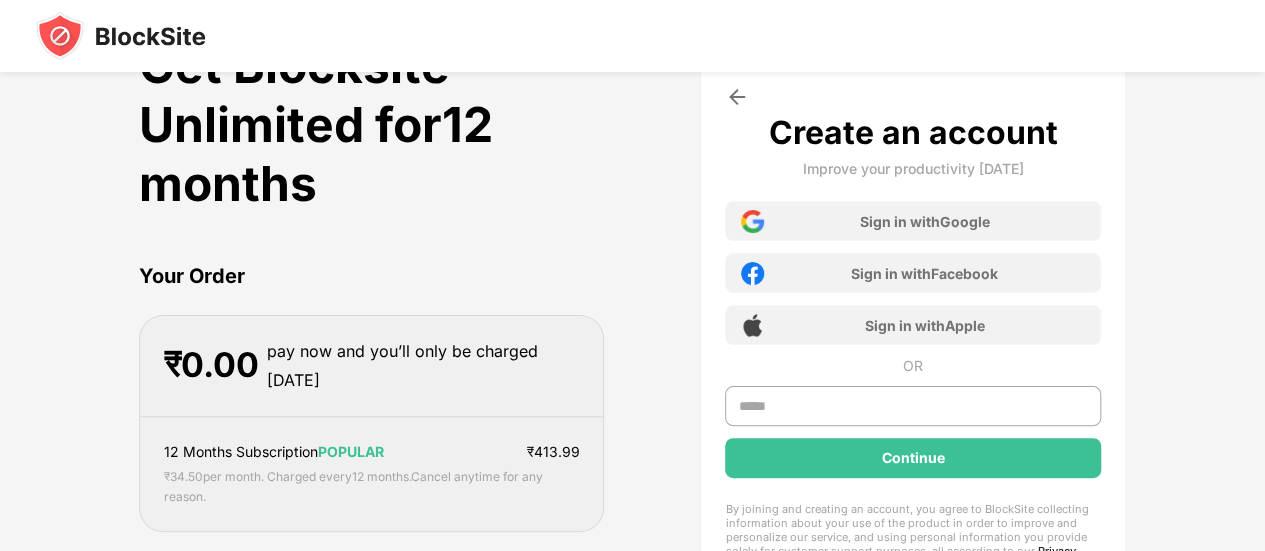 scroll, scrollTop: 59, scrollLeft: 0, axis: vertical 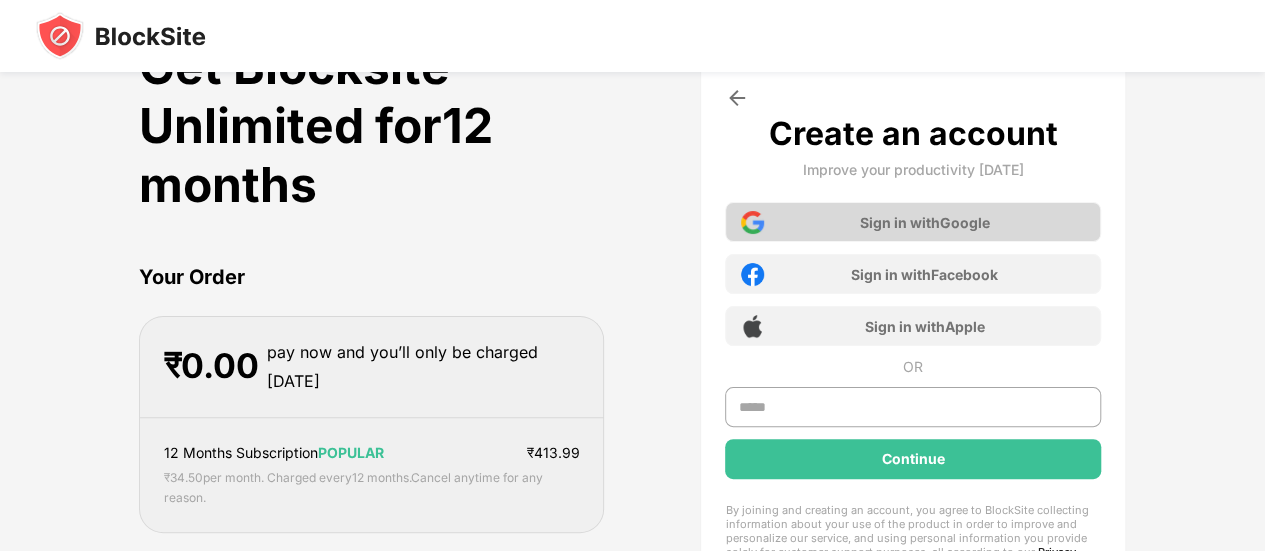 drag, startPoint x: 952, startPoint y: 197, endPoint x: 948, endPoint y: 209, distance: 12.649111 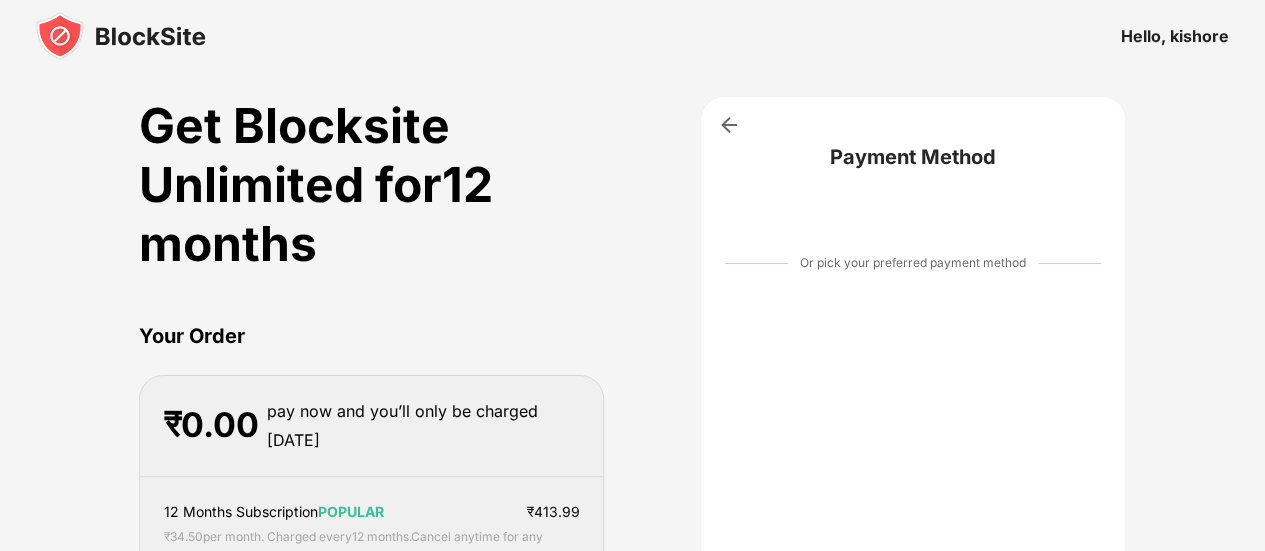 scroll, scrollTop: 11, scrollLeft: 0, axis: vertical 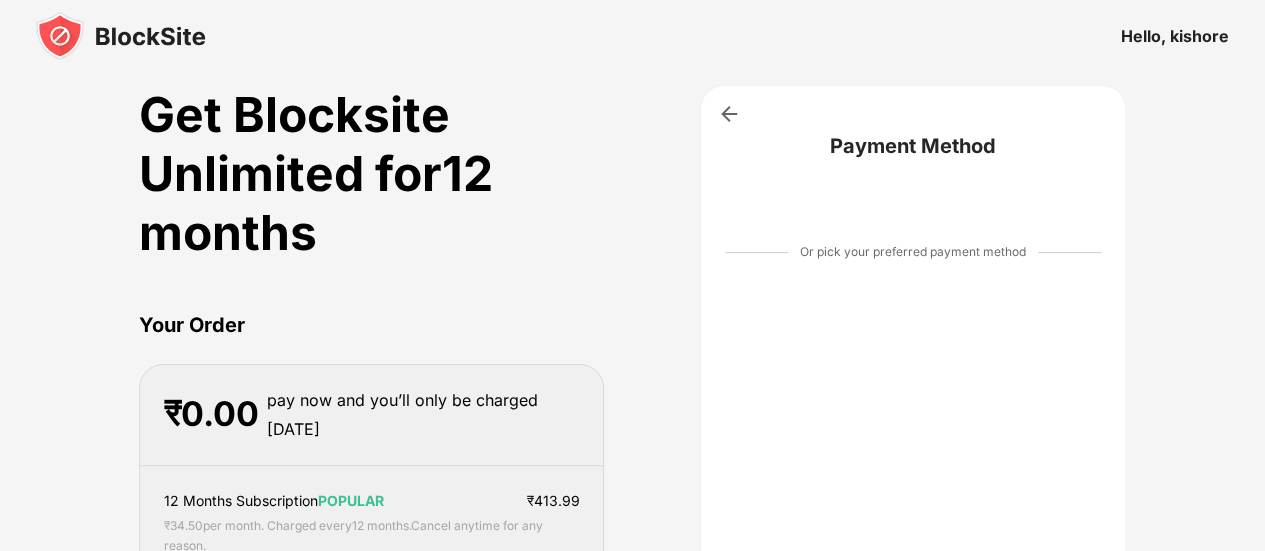 click on "Payment Method Or pick your preferred payment method Confirm Payment Guaranteed  safe & secure  checkout Powered by" at bounding box center [912, 451] 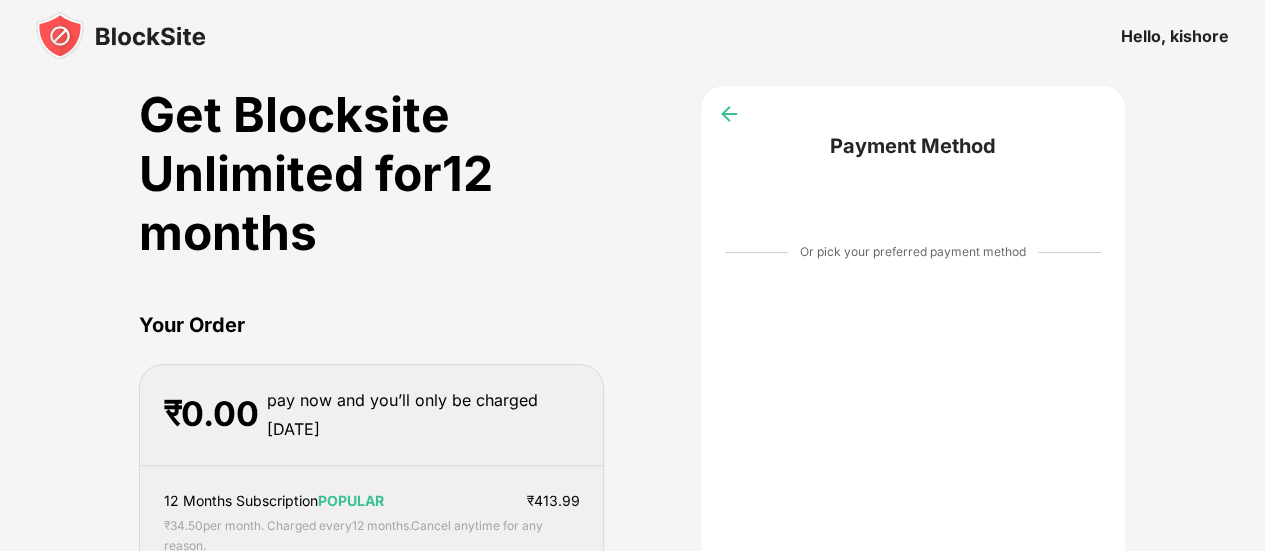 click at bounding box center (729, 114) 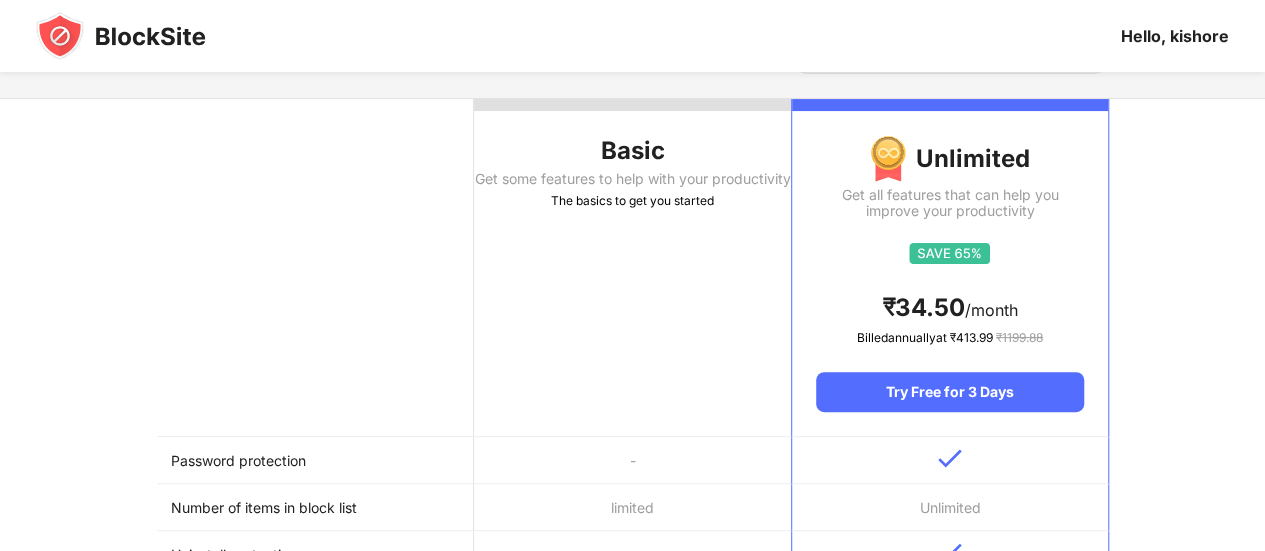 scroll, scrollTop: 180, scrollLeft: 0, axis: vertical 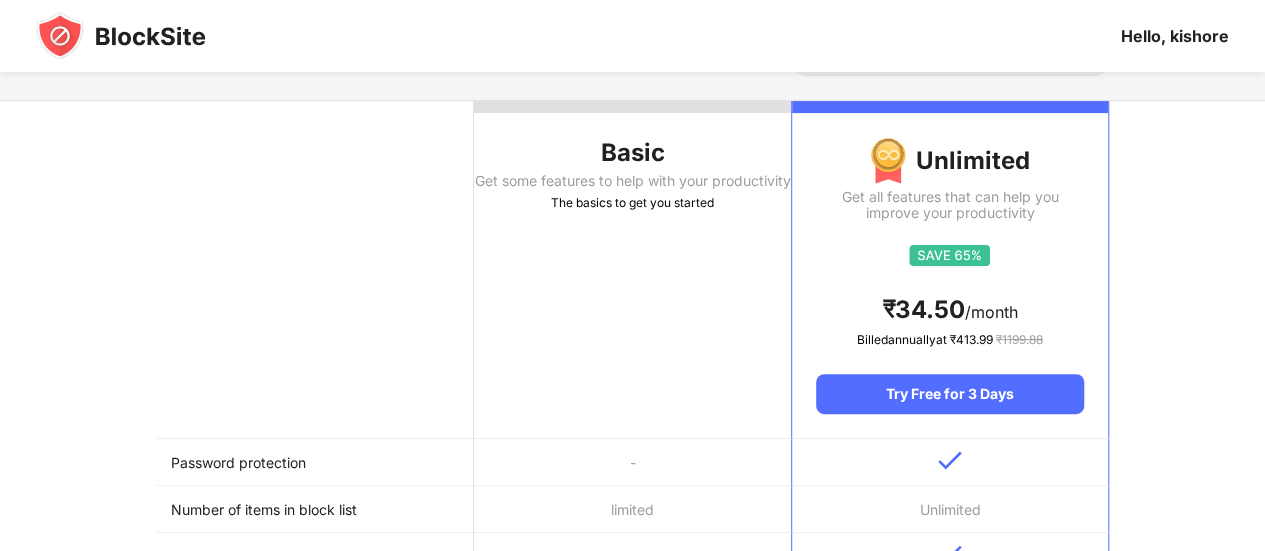 click on "Basic Get some features to help with your productivity The basics to get you started" at bounding box center [632, 270] 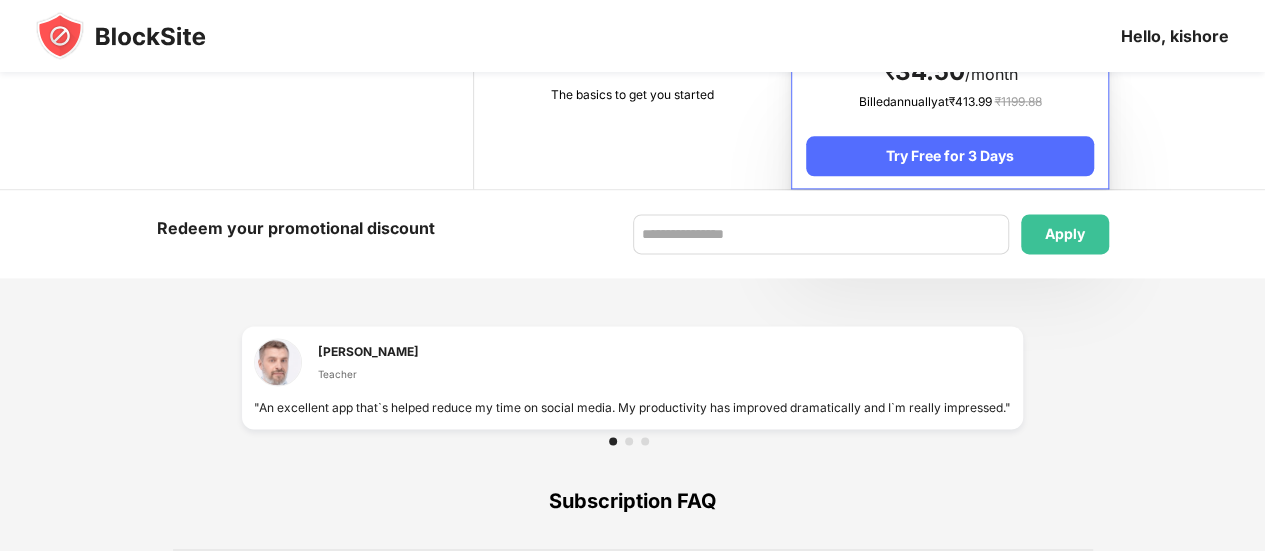 scroll, scrollTop: 1210, scrollLeft: 0, axis: vertical 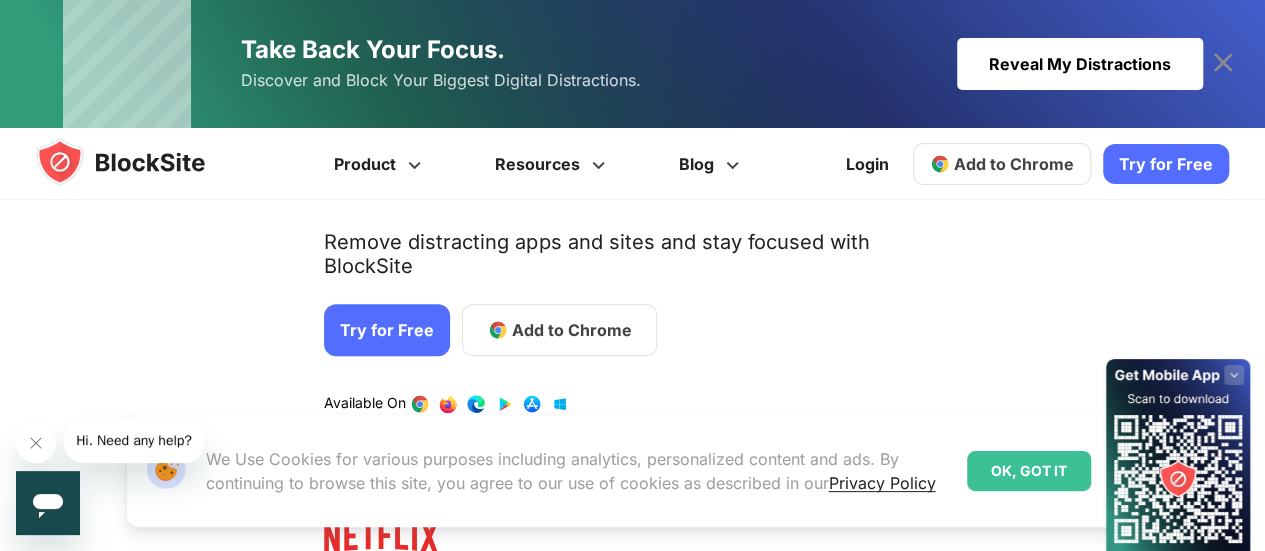 click on "Try for Free" at bounding box center [387, 330] 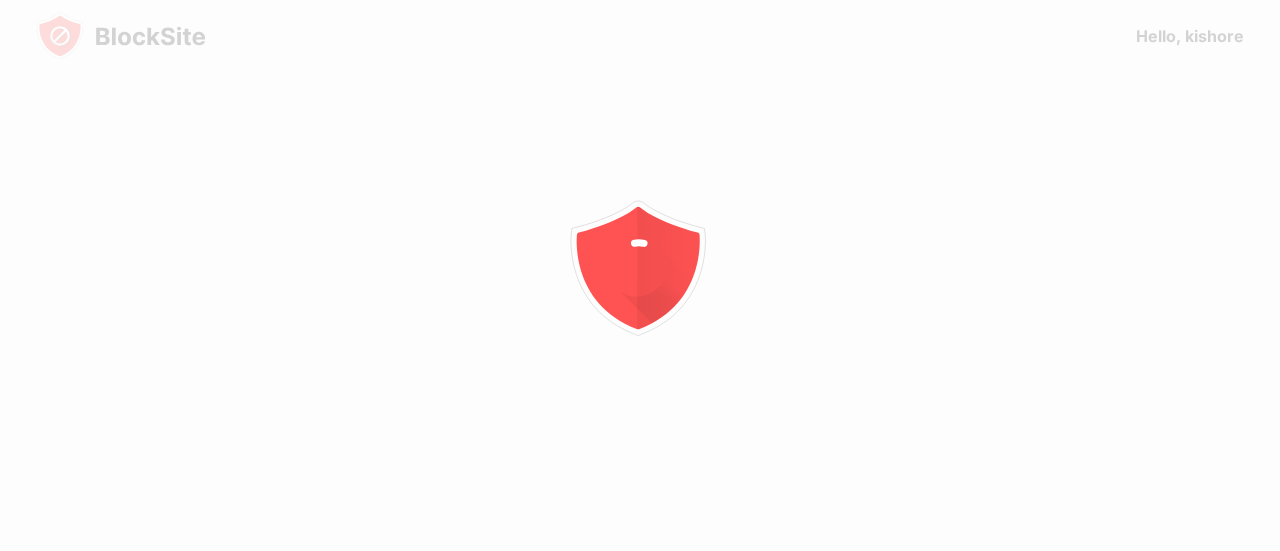 scroll, scrollTop: 0, scrollLeft: 0, axis: both 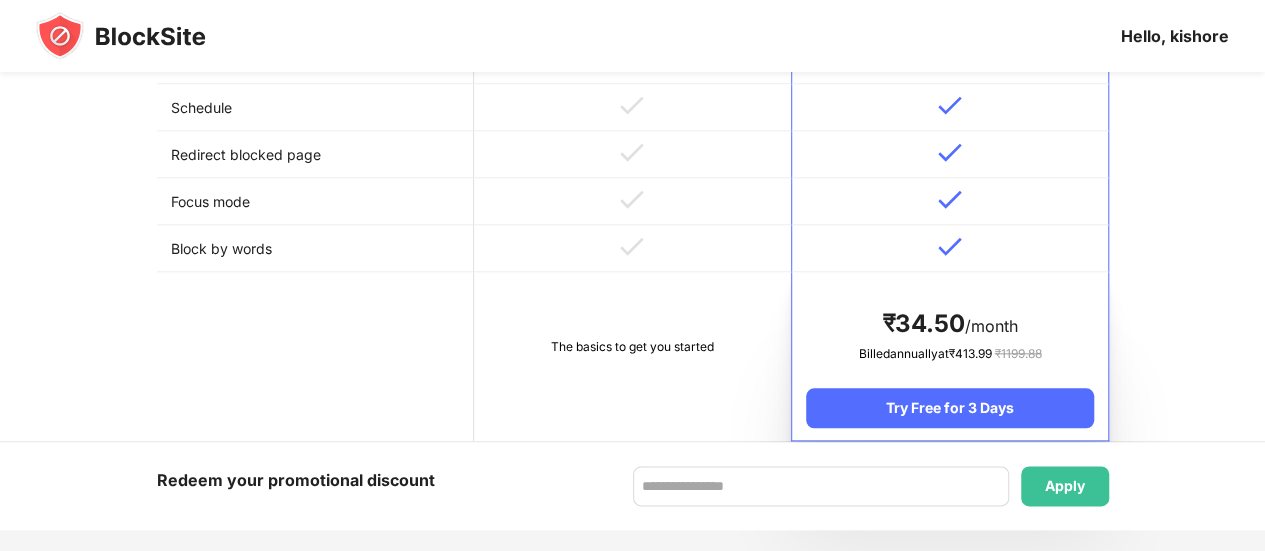 click on "The basics to get you started" at bounding box center [632, 356] 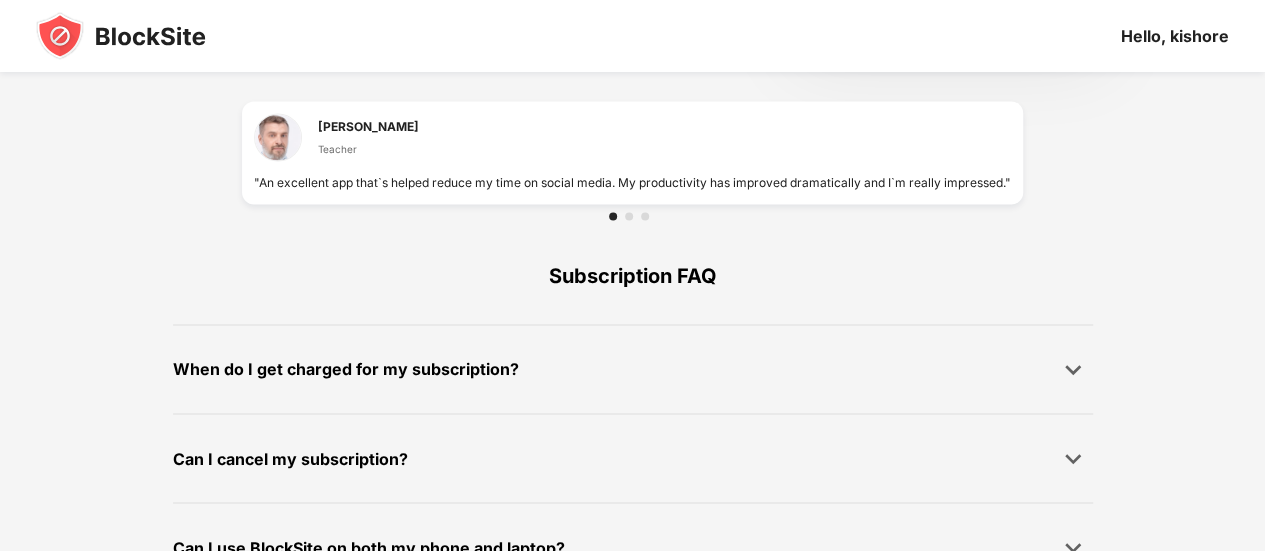 scroll, scrollTop: 1496, scrollLeft: 0, axis: vertical 